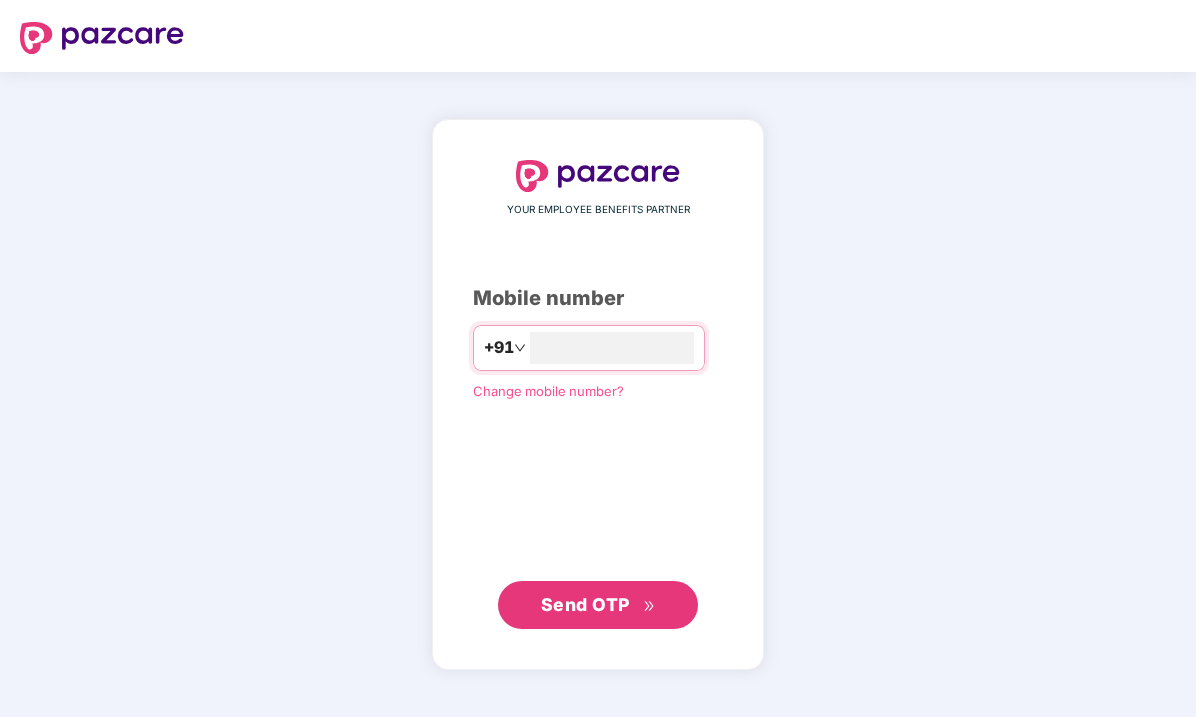 scroll, scrollTop: 0, scrollLeft: 0, axis: both 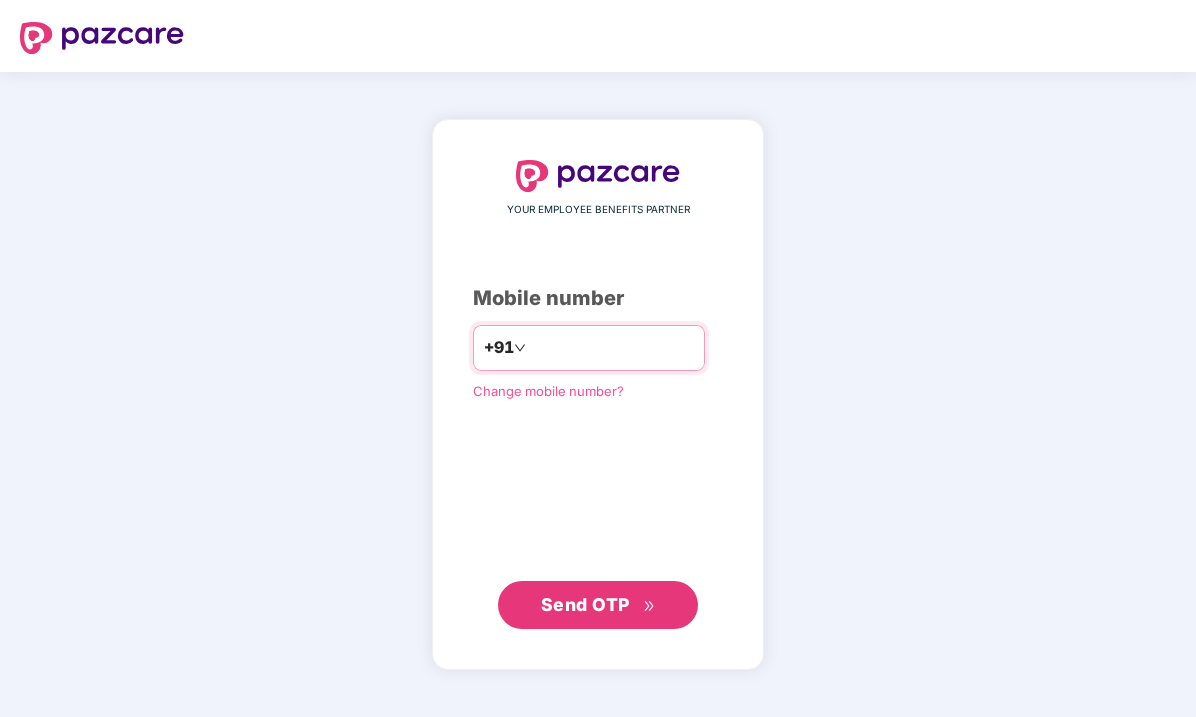 click at bounding box center (612, 348) 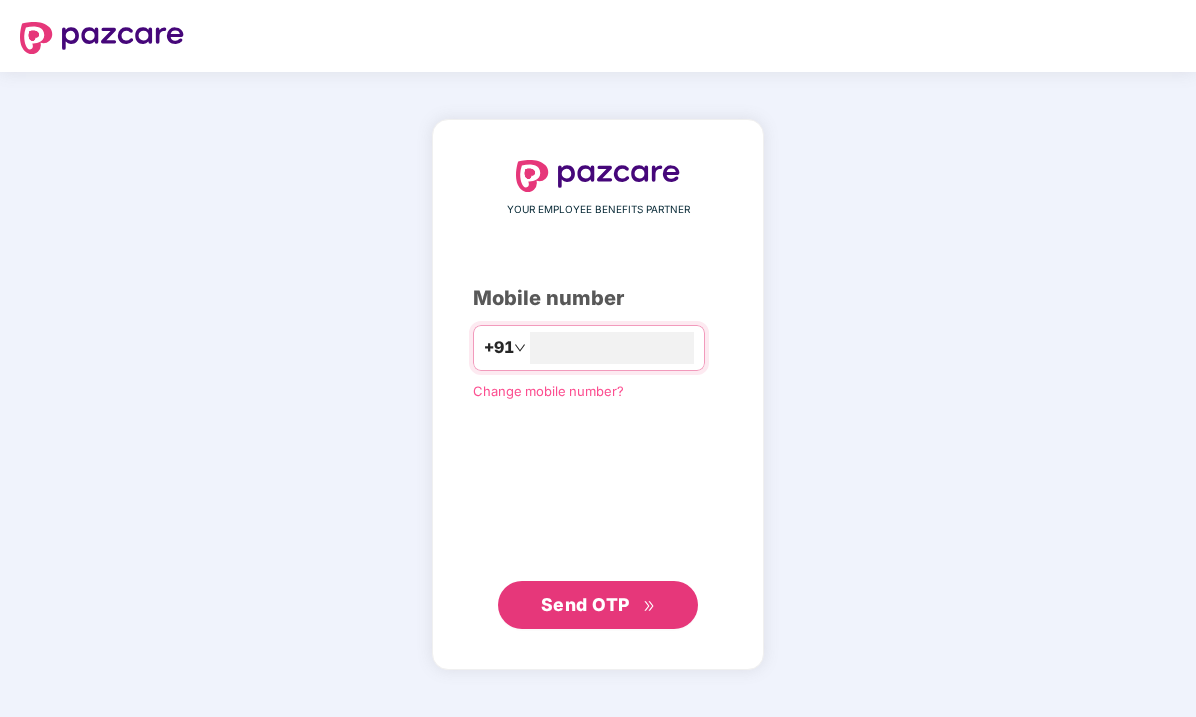 type on "**********" 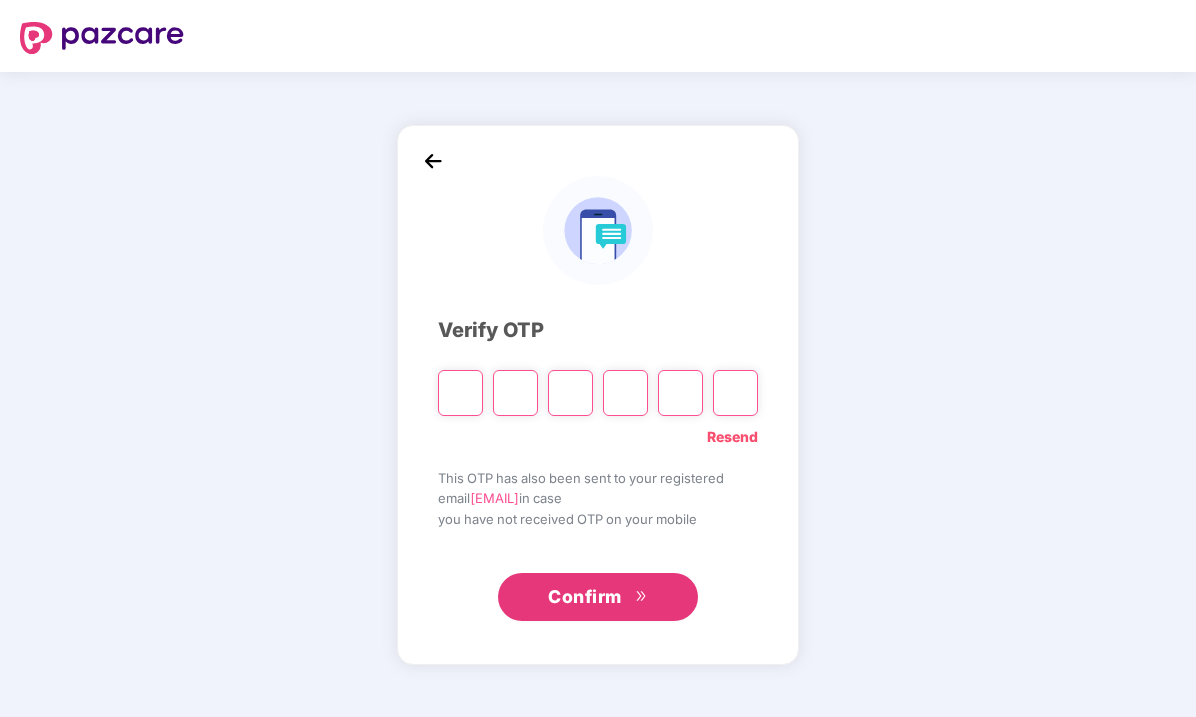 type on "*" 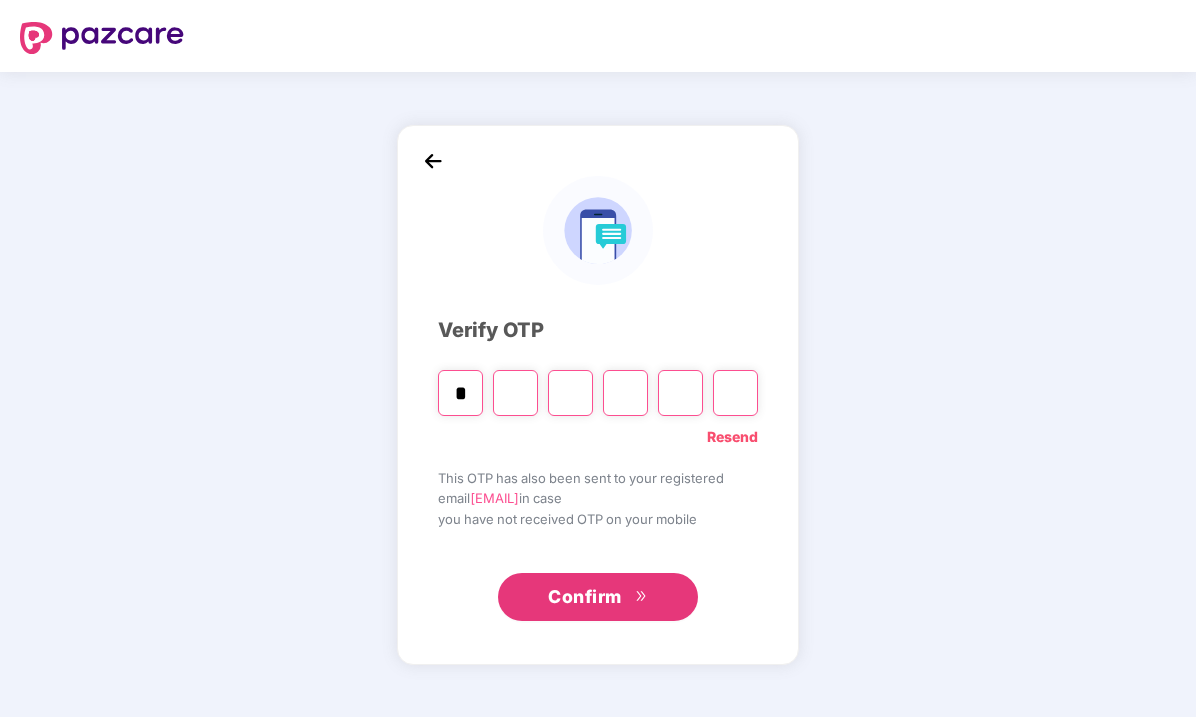 type on "*" 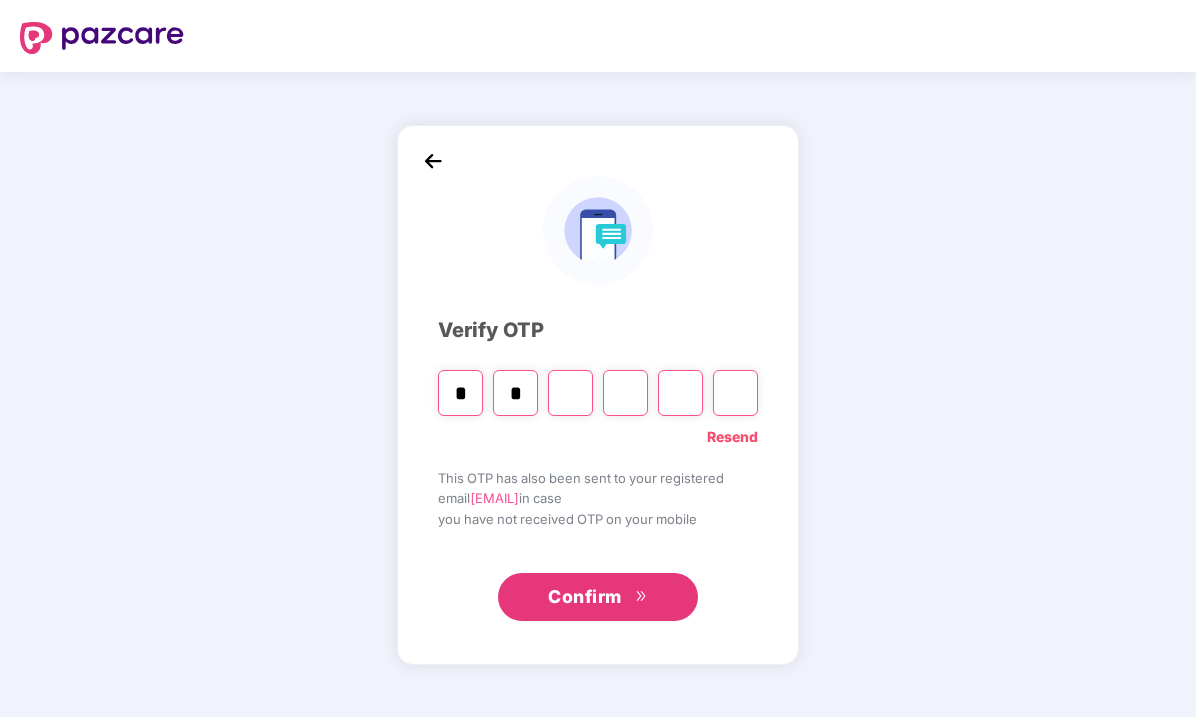 type on "*" 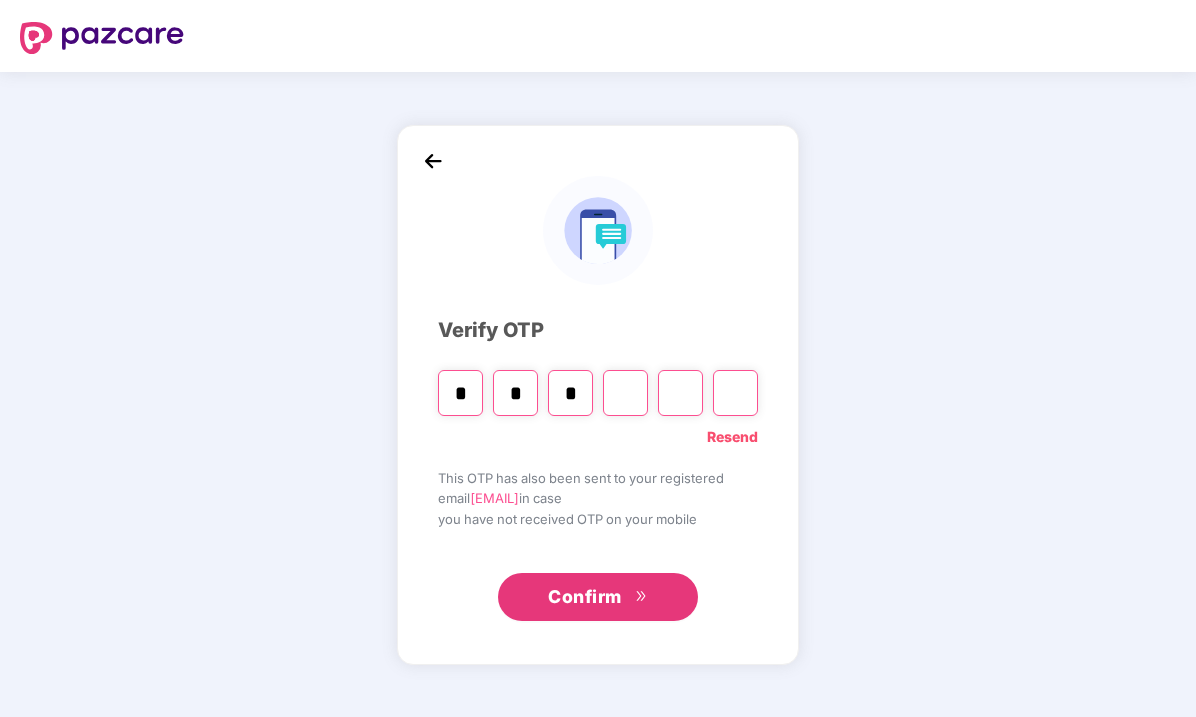 type on "*" 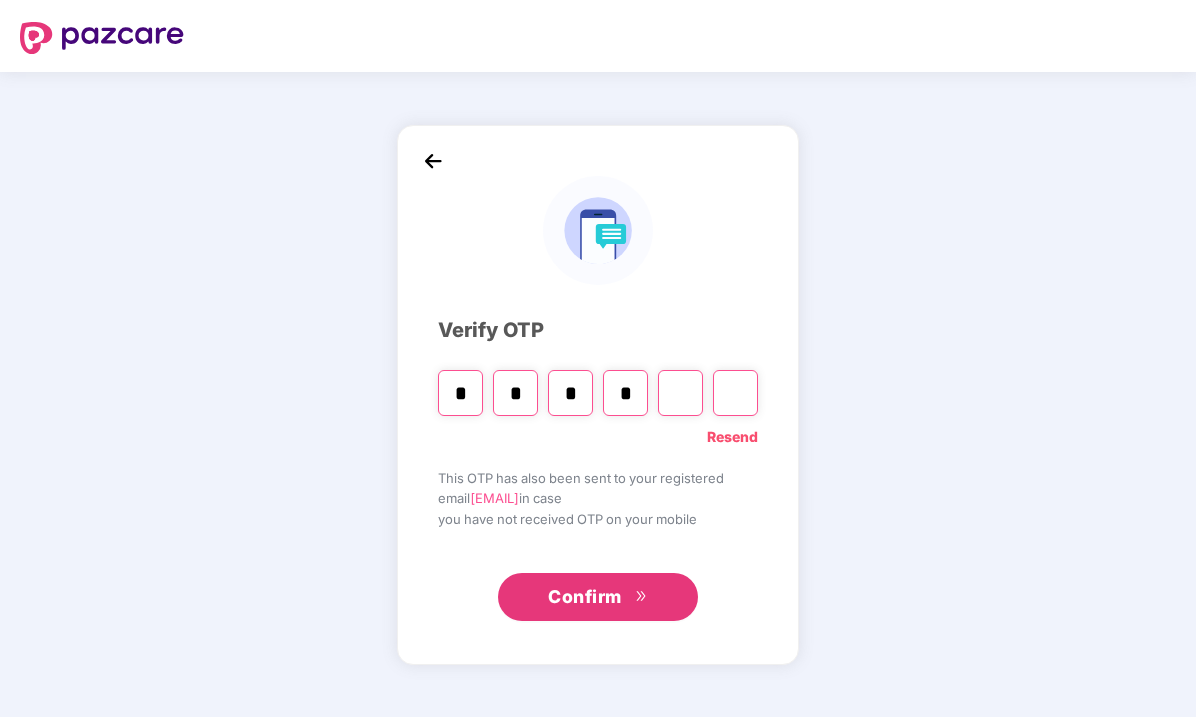 type on "*" 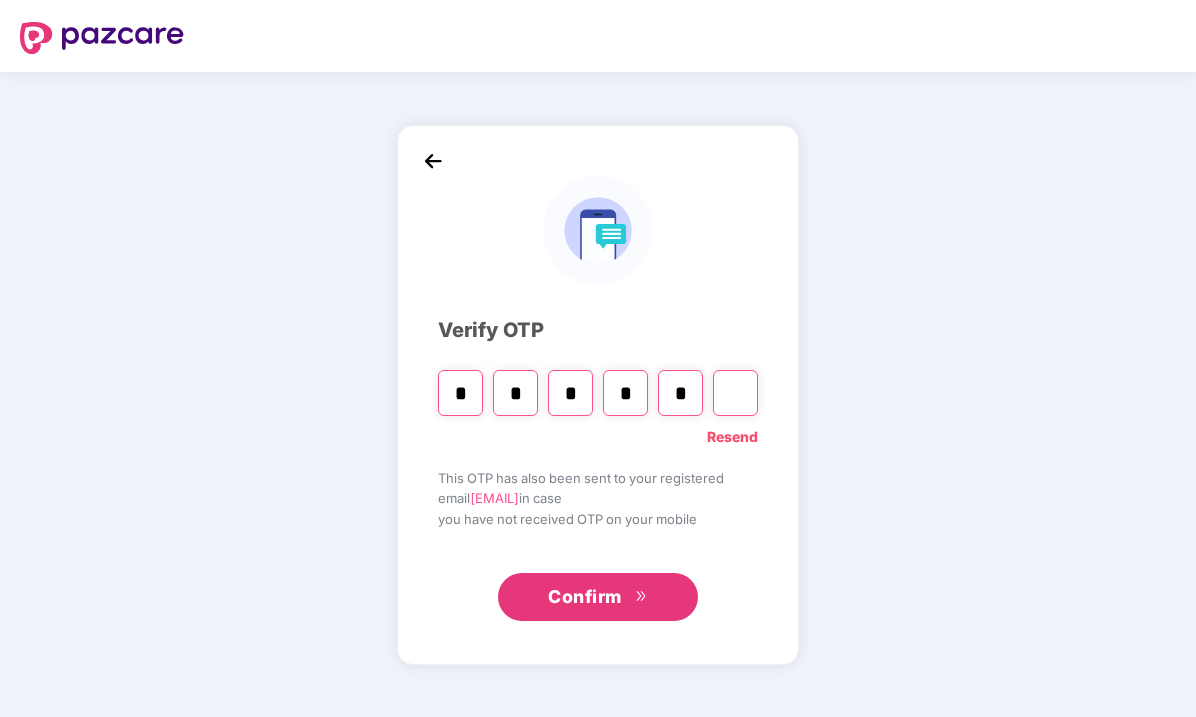 type on "*" 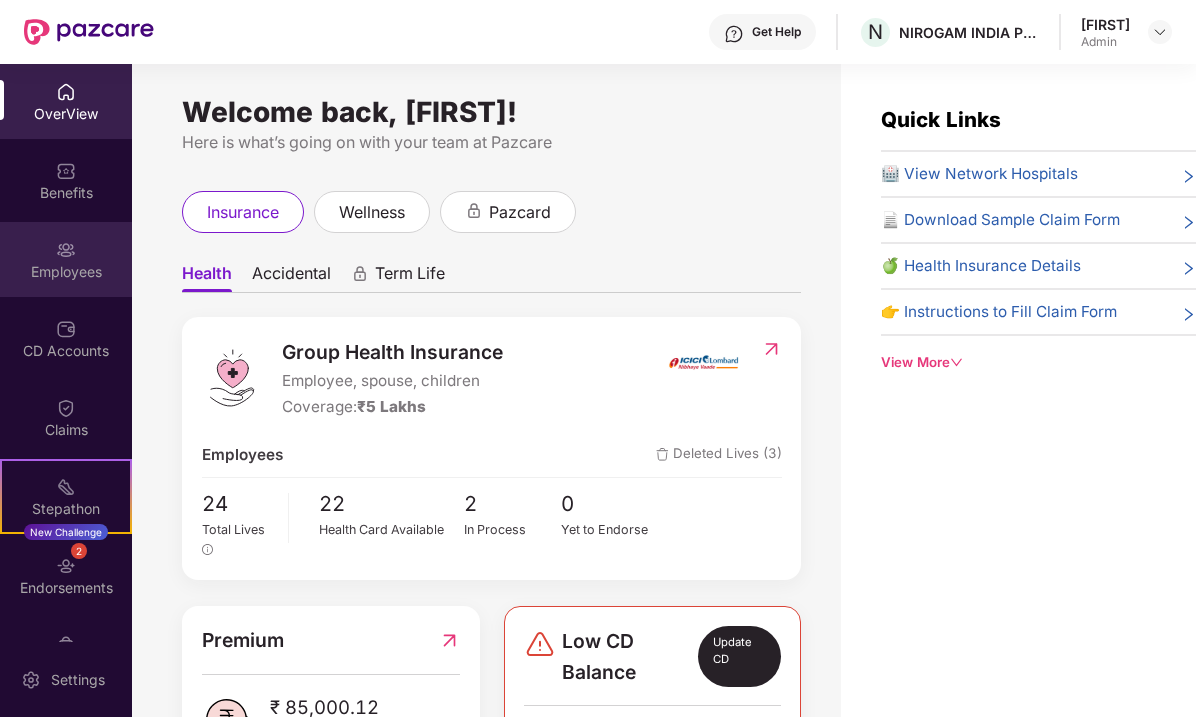 click at bounding box center [66, 250] 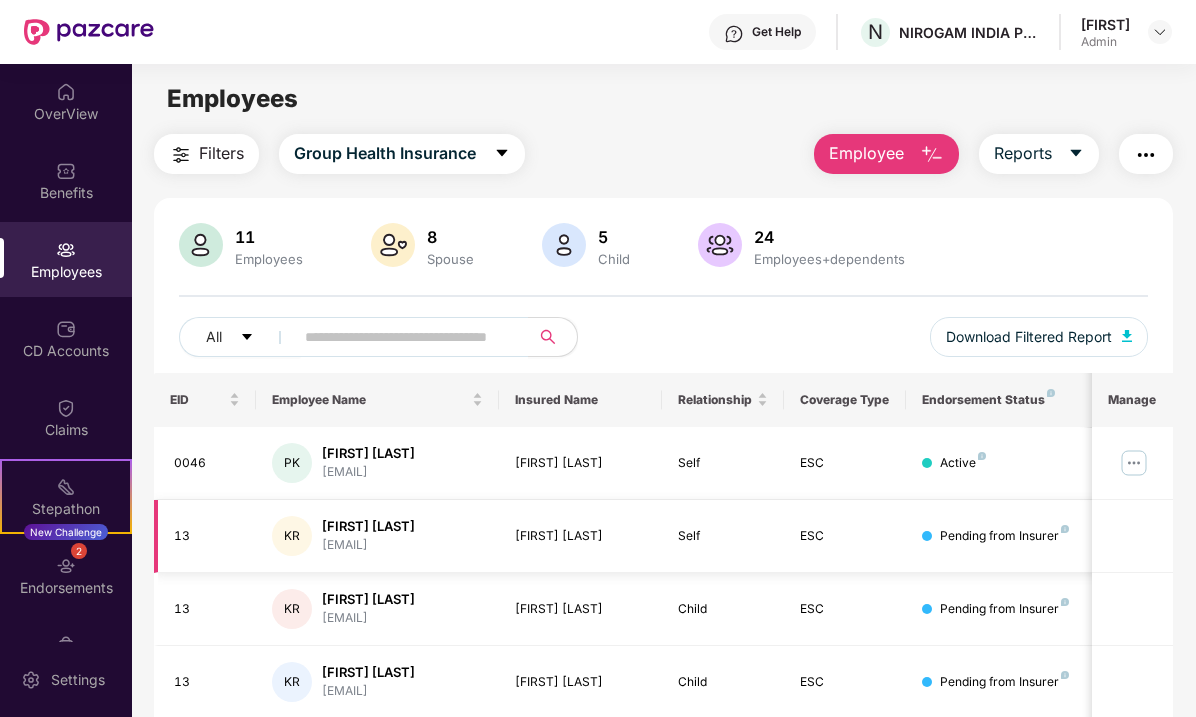 click on "0046 PK Pranjali Kulshrestha   pranjalikulshrestha@ni... Pranjali Kulshresth... Self ESC Active Verified 09 Dec 2024 13 KR Krishna Roy   vidhimadnawat@gmail.co... Krishna Roy Self ESC Pending from Insurer Deleted 01 Apr 2024 13 KR Krishna Roy   vidhimadnawat@gmail.co... Ankit Roy Child ESC Pending from Insurer - 01 Apr 2024 13 KR Krishna Roy   vidhimadnawat@gmail.co... Rohit Roy Child ESC Pending from Insurer - 01 Apr 2024 45 NS Neha Sharma   nehasharma@nirogam.in Neha Sharma Self ESC Active Auto Verified 25 Jan 2024 45 NS Neha Sharma   nehasharma@nirogam.in Saurabh Sharma Spouse ESC Active - 25 Jan 2024 C0029 KK Kajal Naresh Kumar   enkkajal@gmail.com Kajal Naresh Kumar Self ESC Active Auto Verified 01 Oct 2023 C0029 KK Kajal Naresh Kumar   enkkajal@gmail.com Kaushik Vishu Spouse ESC Active - 01 Oct 2023 4 T Tejram   tejram@nirogam.in Tejram  Self ESC Active Auto Verified 26 Aug 2023 7 JK Jitender Kumar   jitendra995833@gmail.c... Jitender Kumar Self ESC Active Auto Verified" at bounding box center (804, 792) 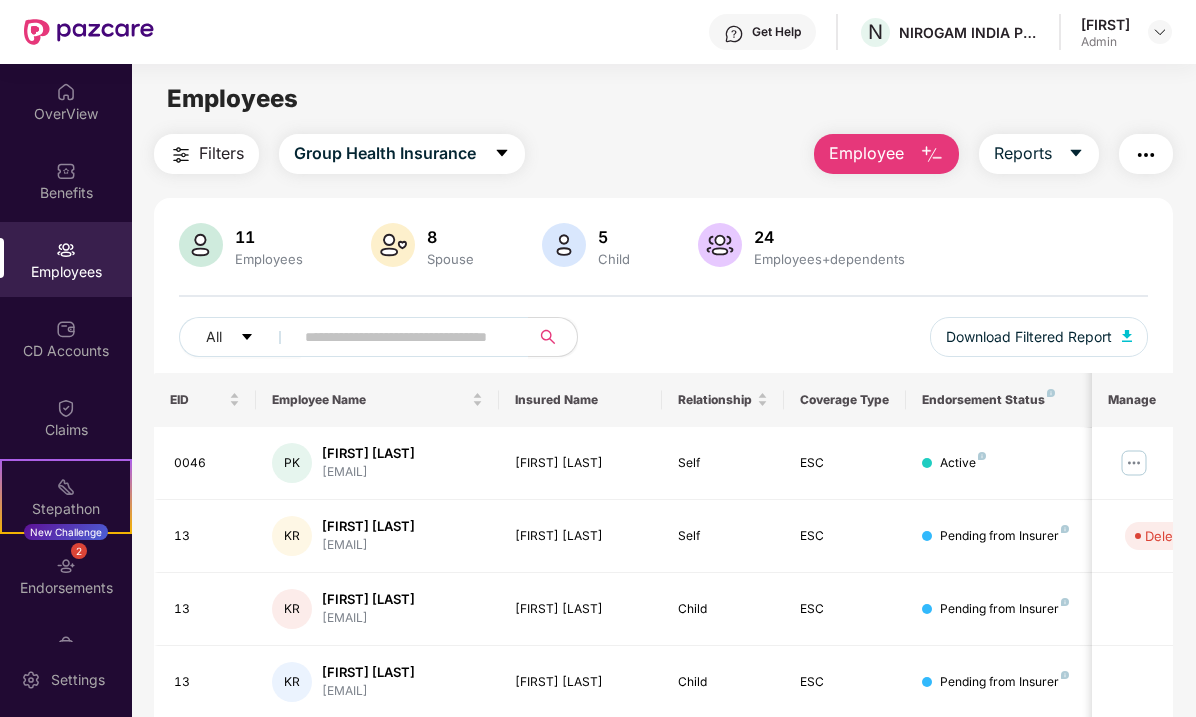 scroll, scrollTop: 521, scrollLeft: 0, axis: vertical 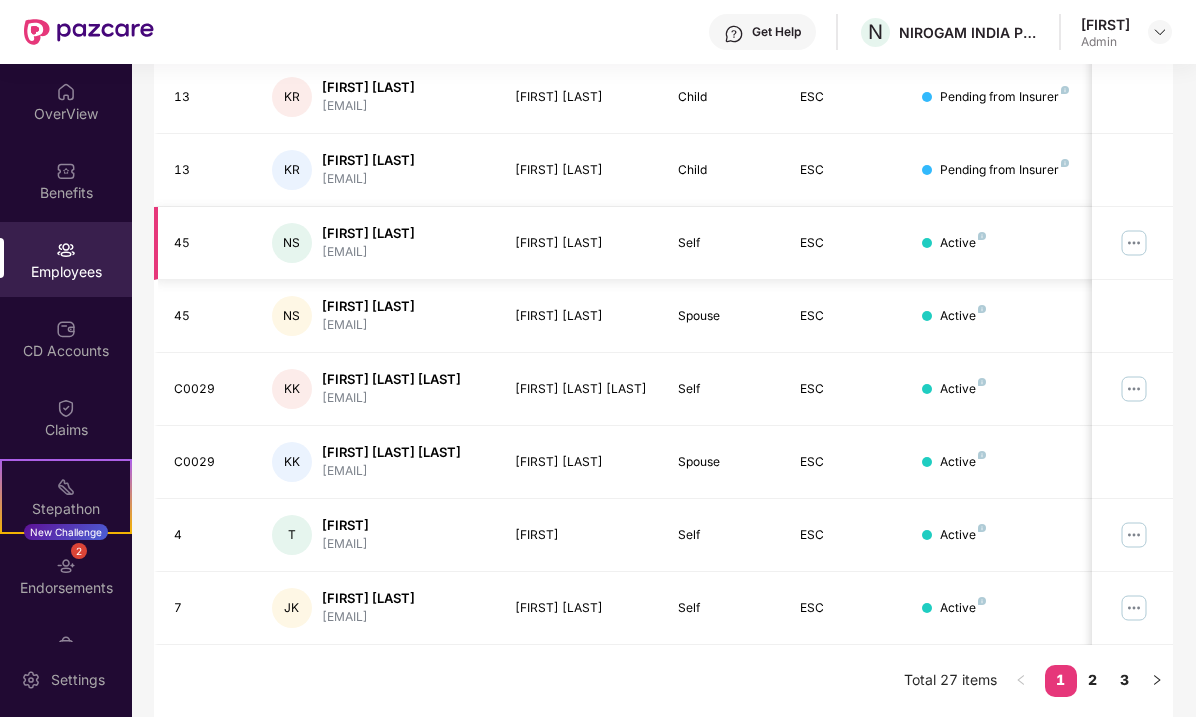 click at bounding box center (1134, 243) 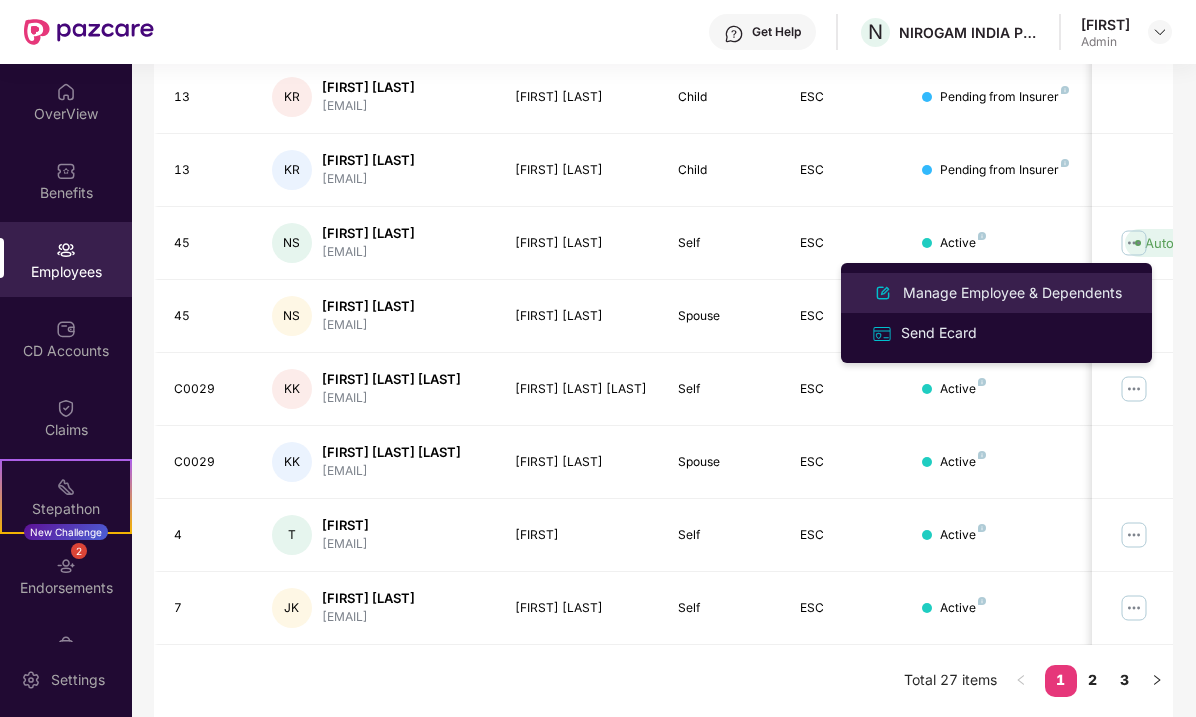 click on "Manage Employee & Dependents" at bounding box center (1012, 293) 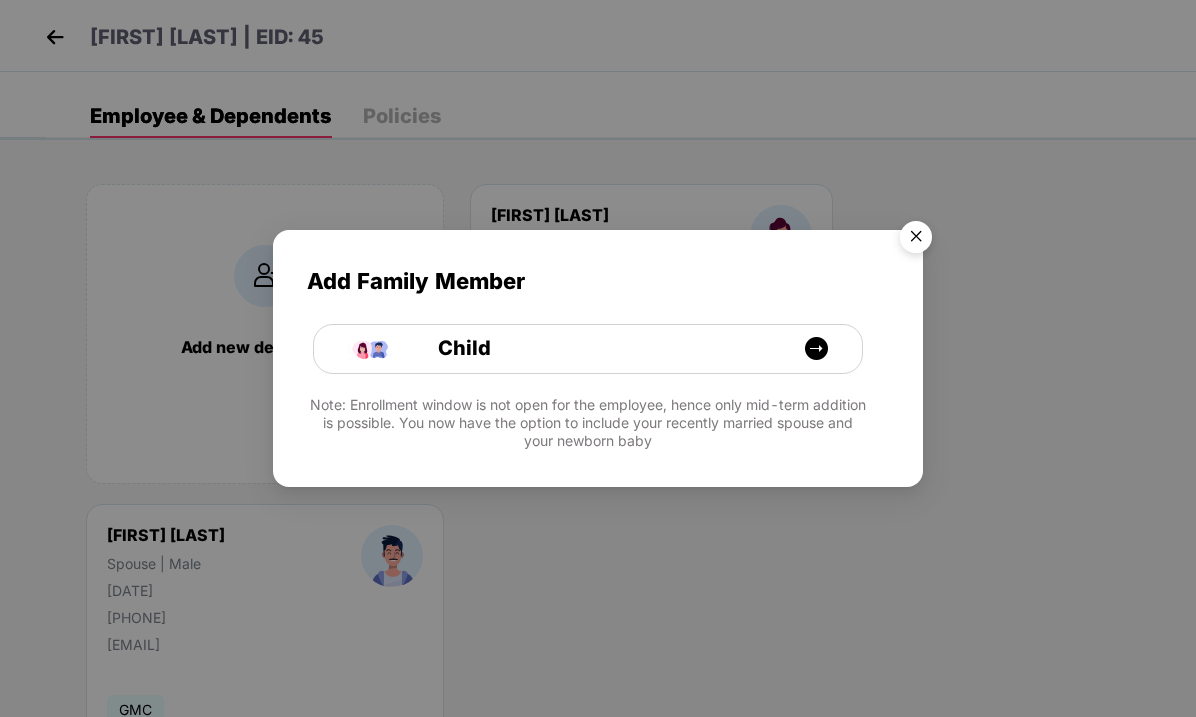 click at bounding box center [916, 240] 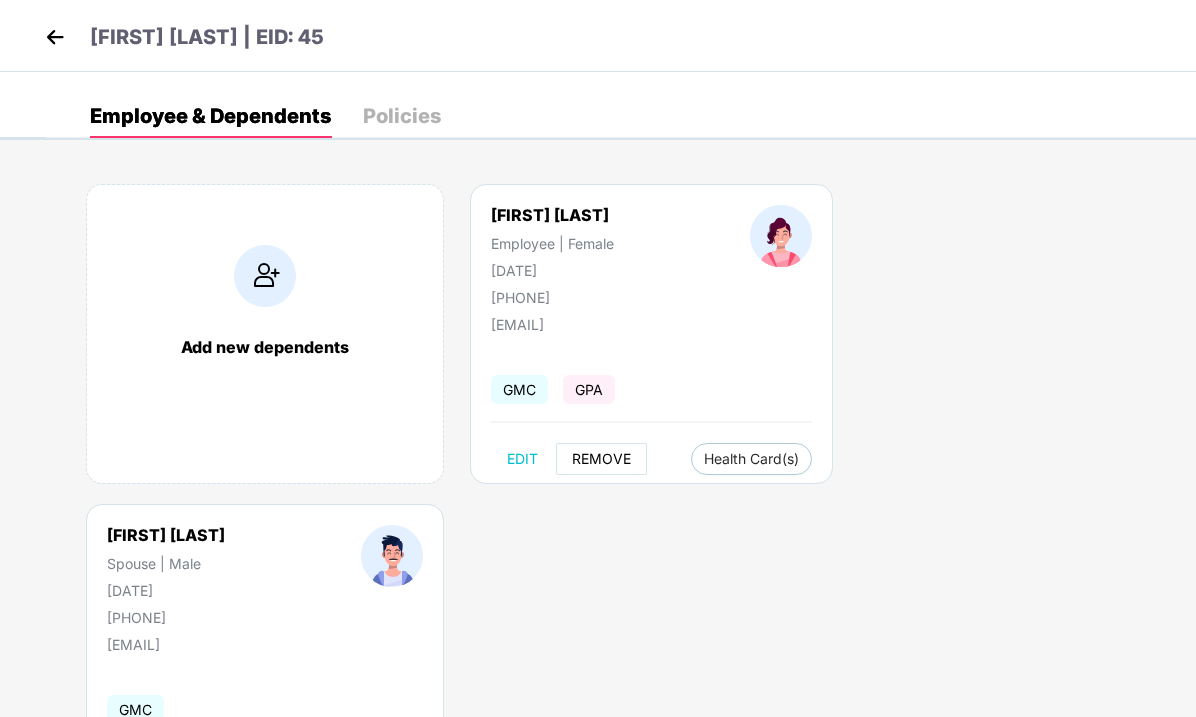 click on "REMOVE" at bounding box center (601, 459) 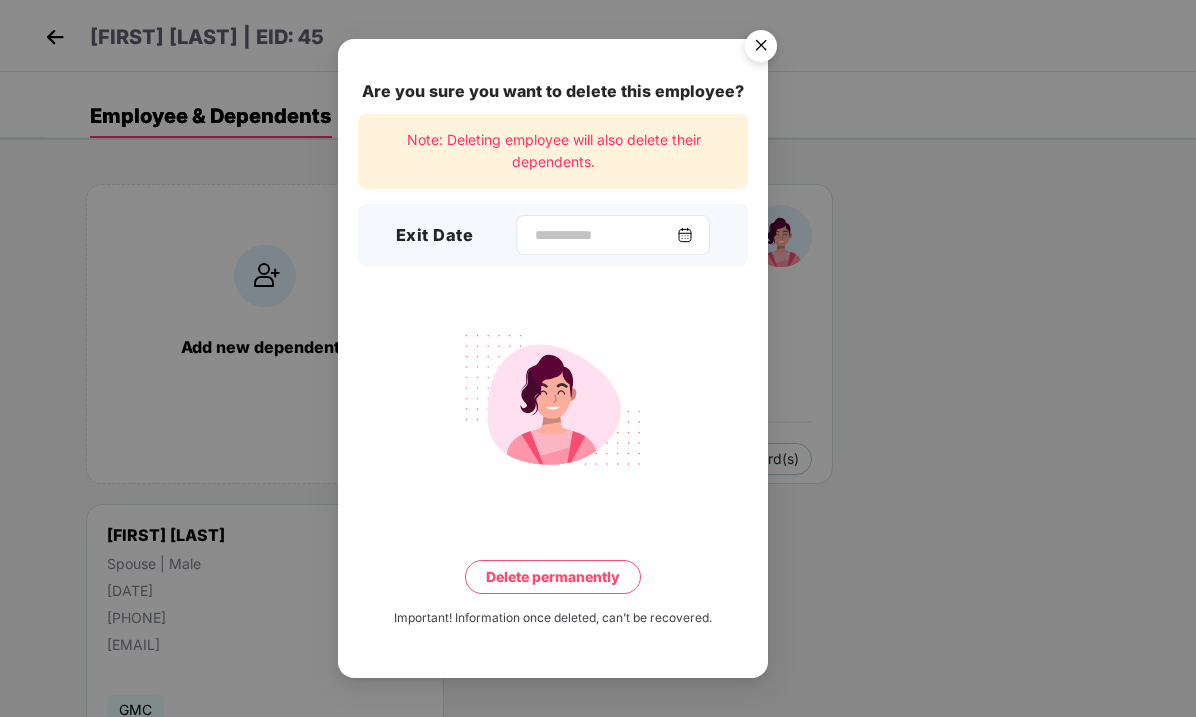 click at bounding box center [685, 235] 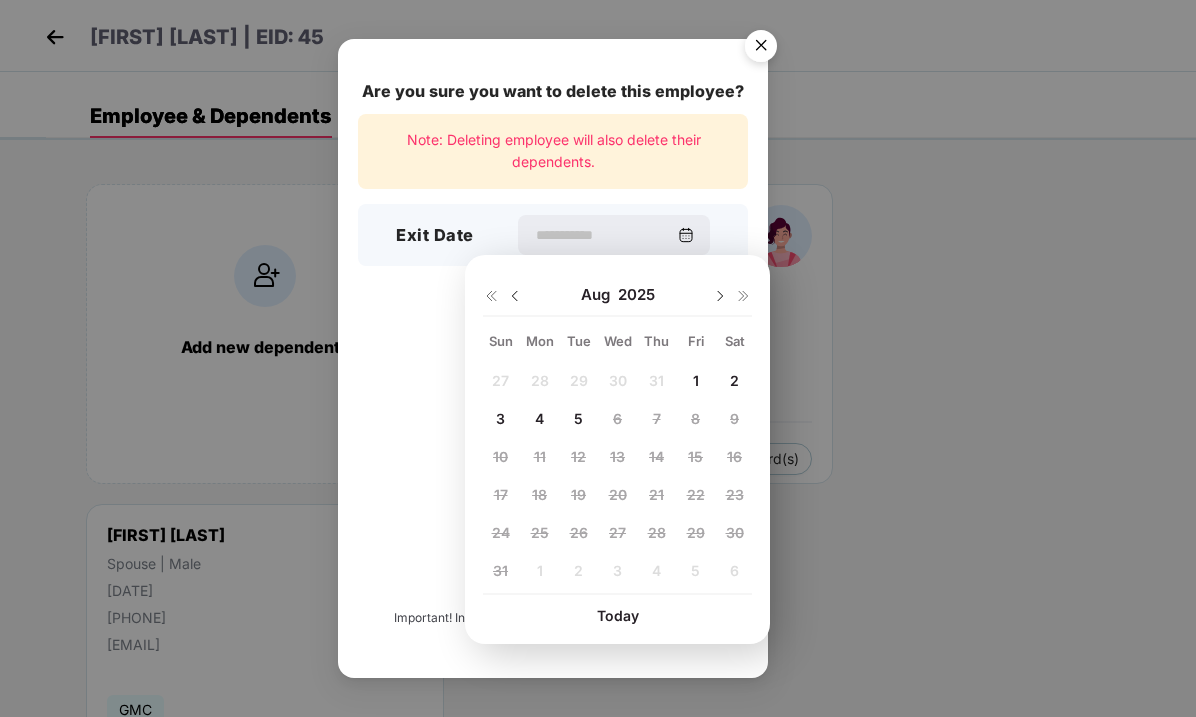 click at bounding box center [515, 296] 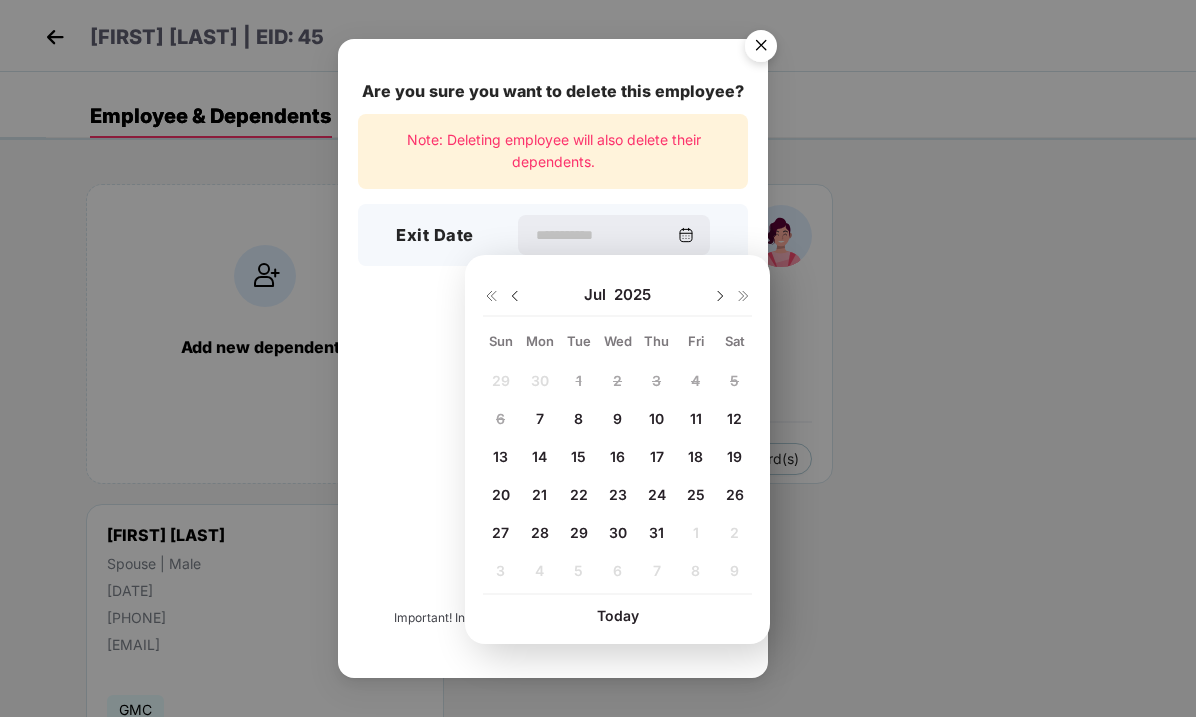 click at bounding box center [515, 296] 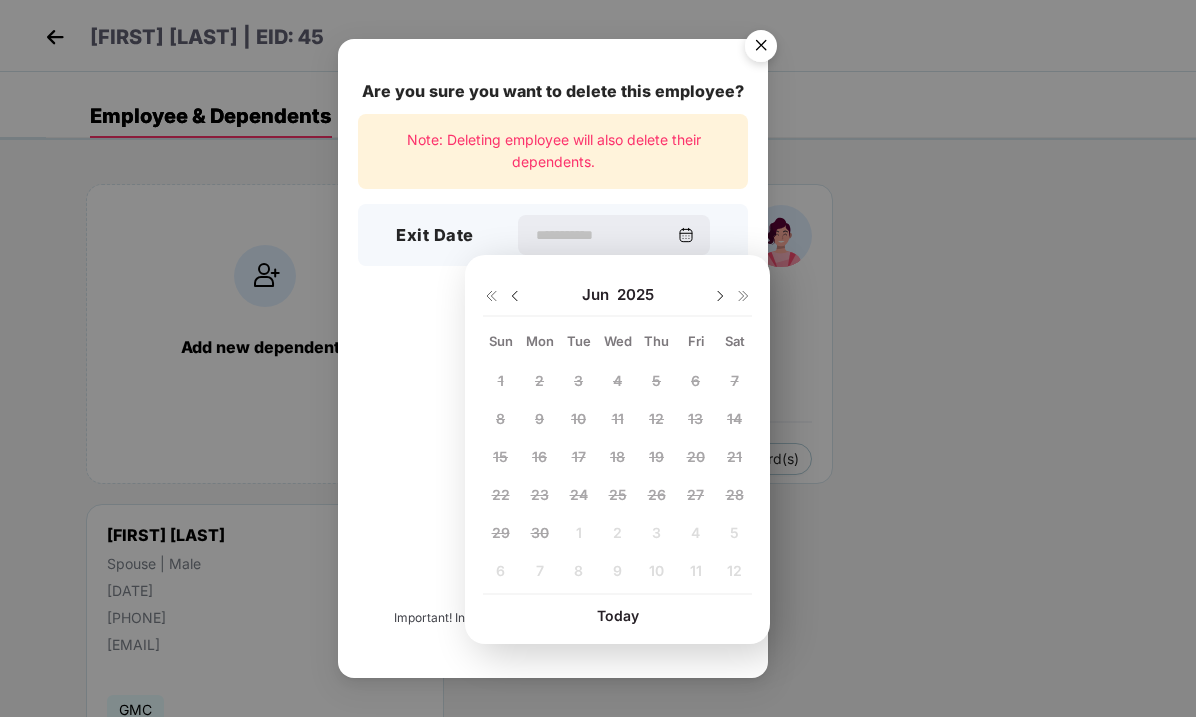click at bounding box center [503, 295] 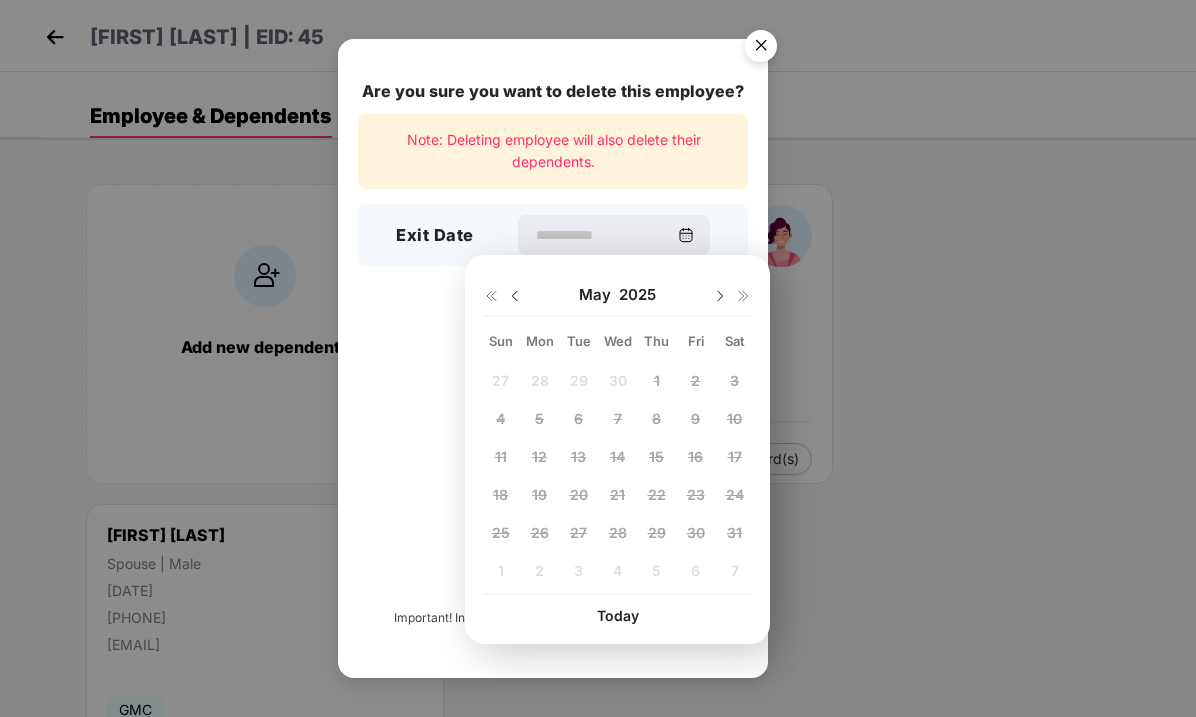 click at bounding box center (515, 296) 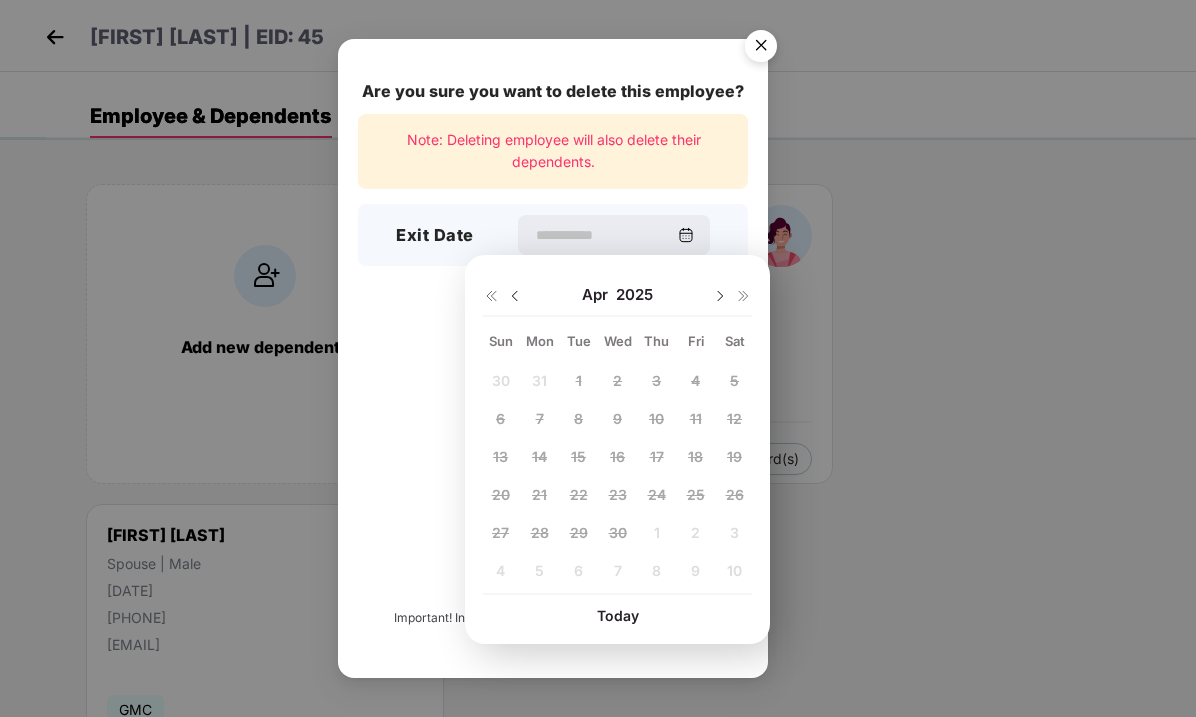 click at bounding box center [720, 296] 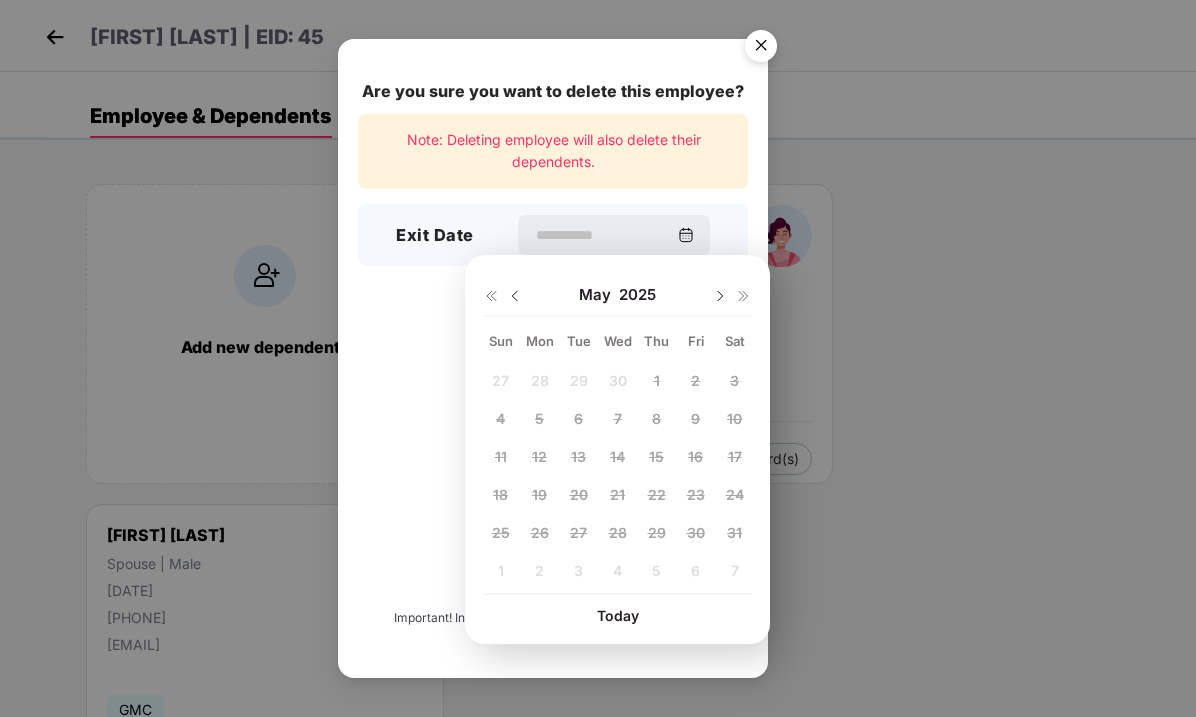click at bounding box center (720, 296) 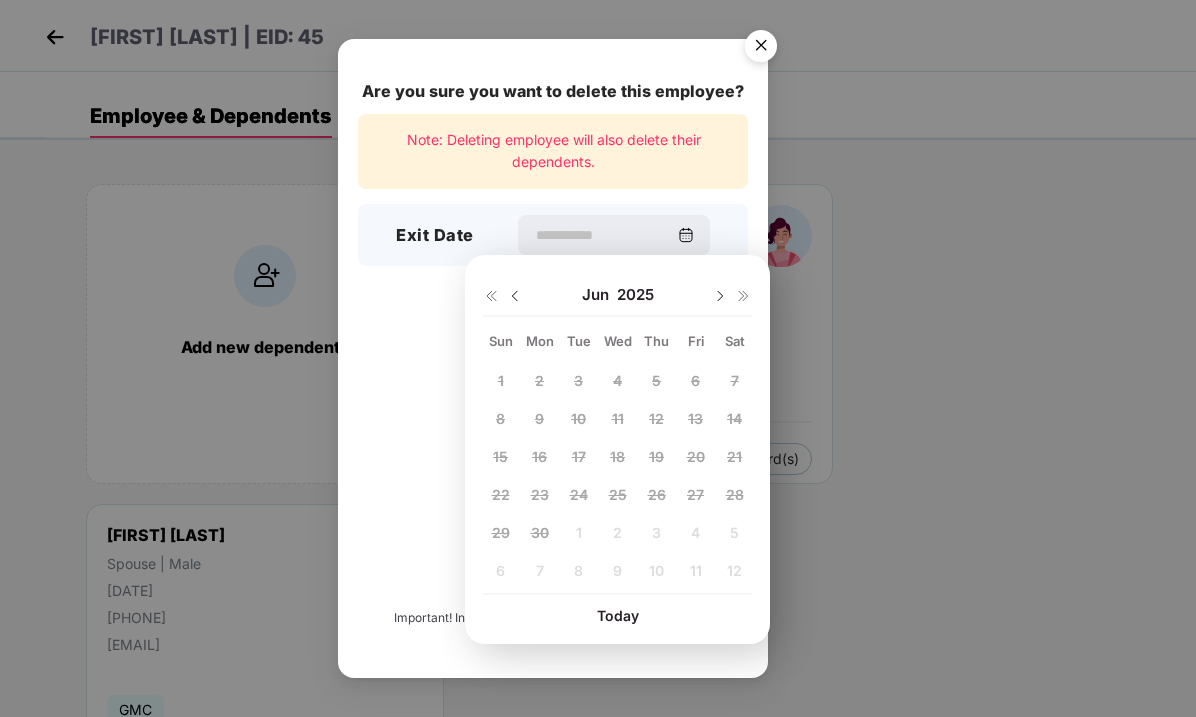 click at bounding box center [720, 296] 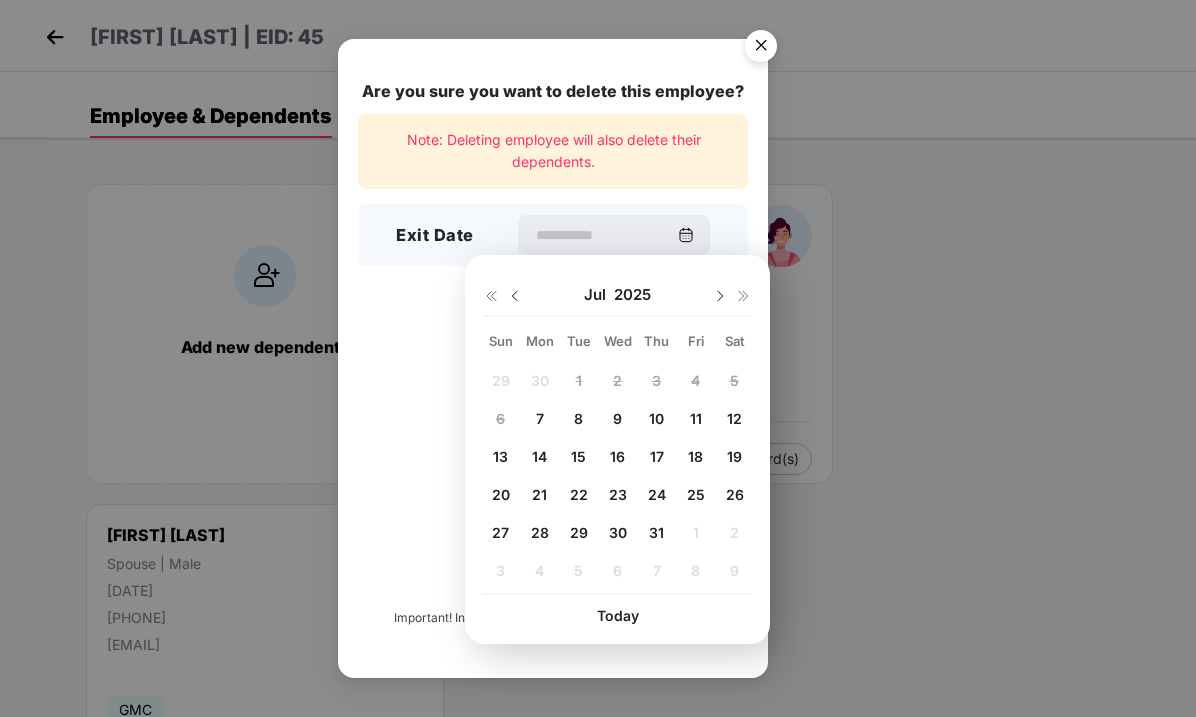 click on "7" at bounding box center [540, 418] 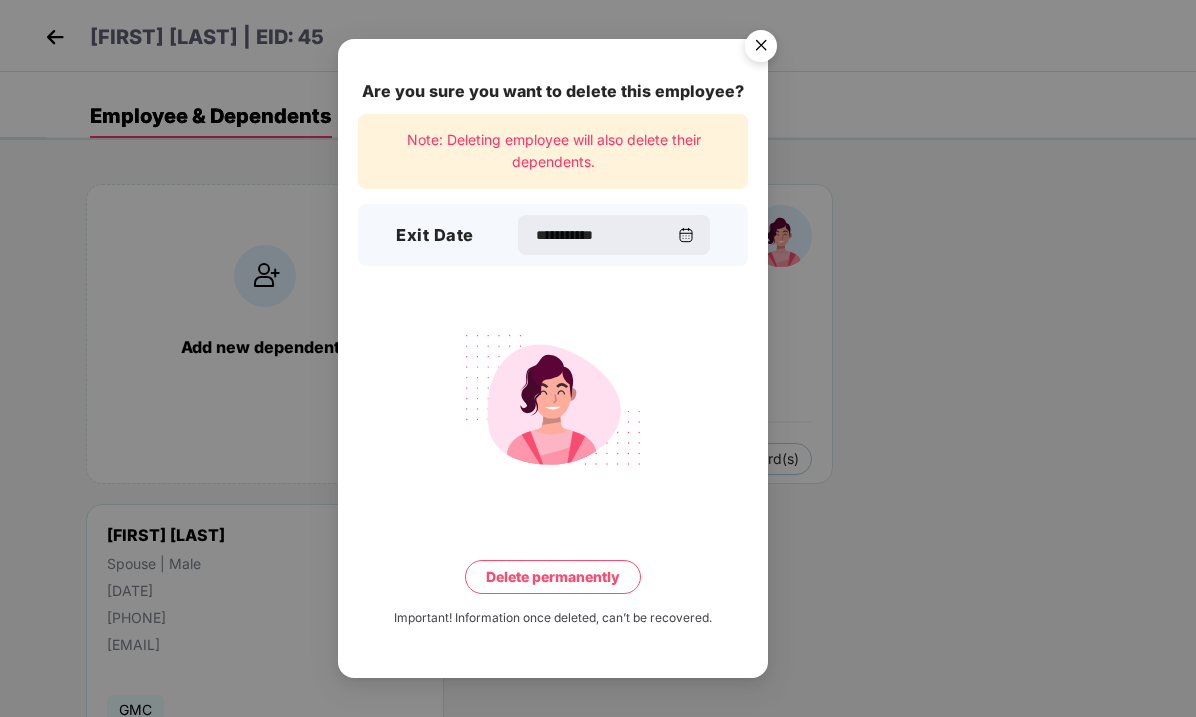 click on "Delete permanently" at bounding box center (553, 577) 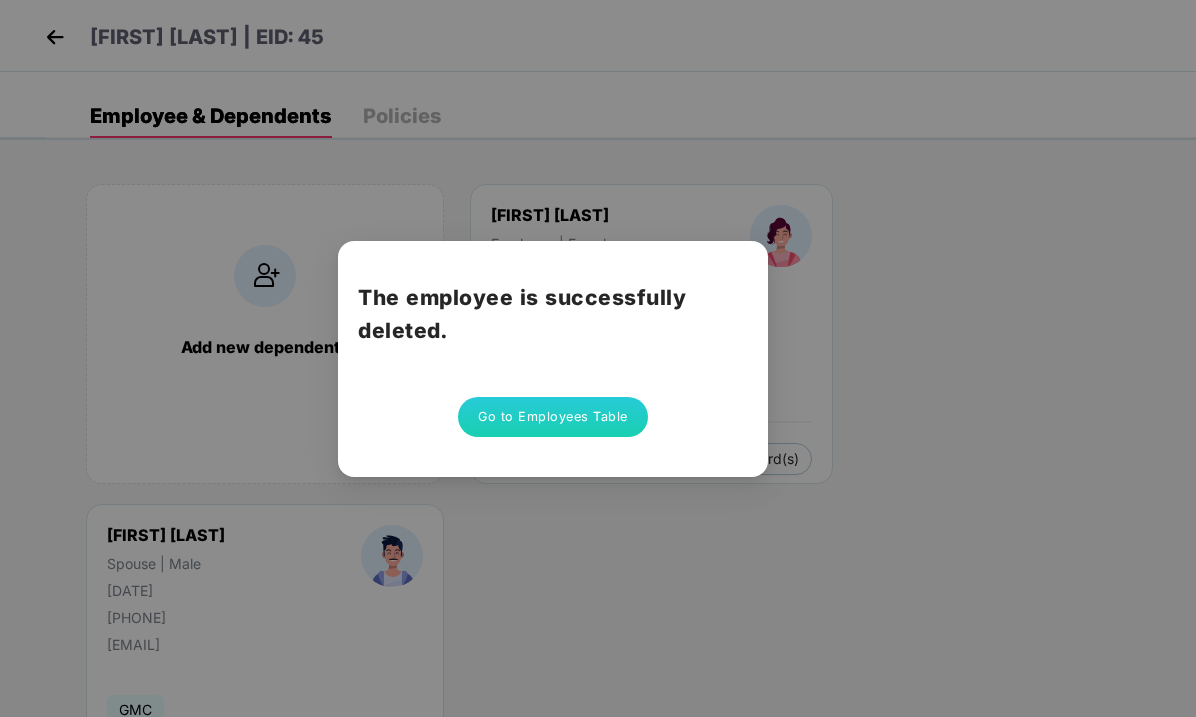 click on "Go to Employees Table" at bounding box center (553, 417) 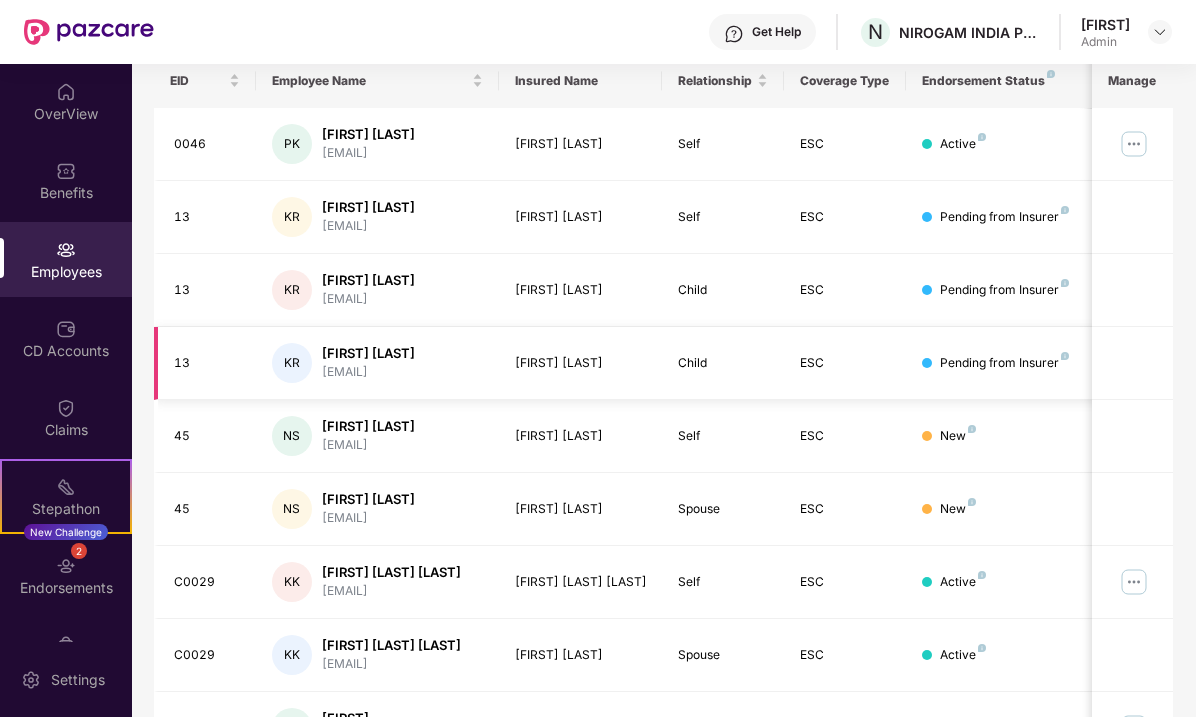 scroll, scrollTop: 473, scrollLeft: 0, axis: vertical 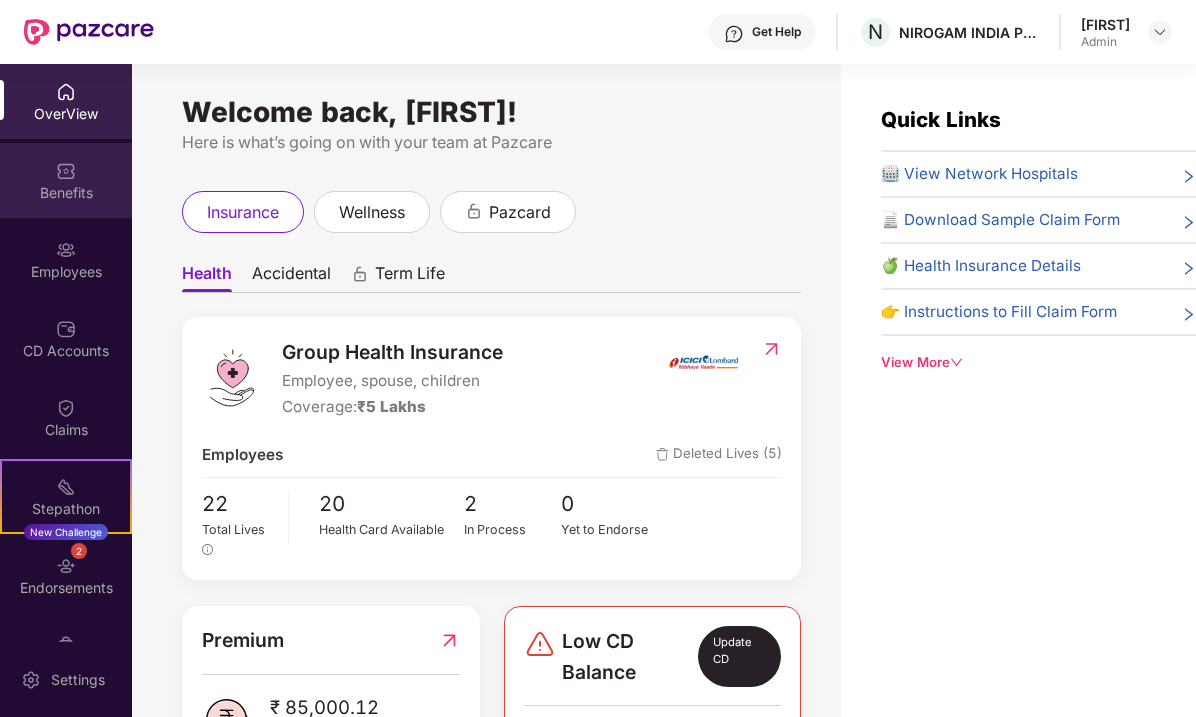 click at bounding box center (66, 171) 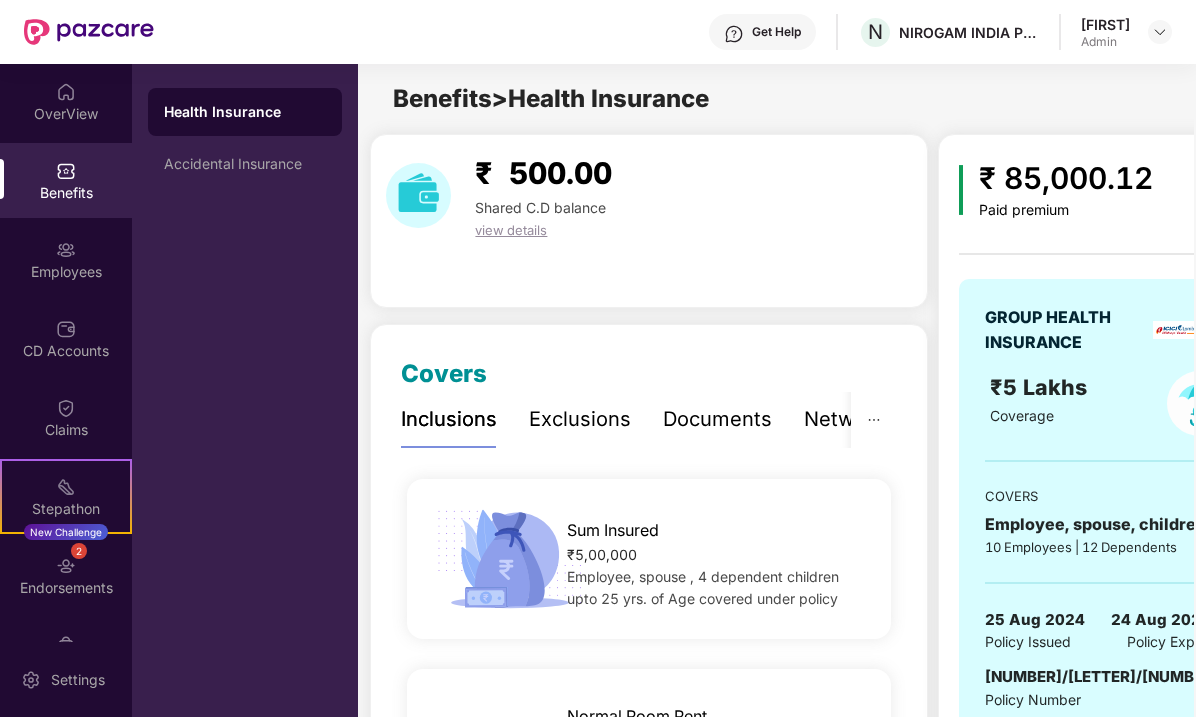 click on "Documents" at bounding box center (717, 419) 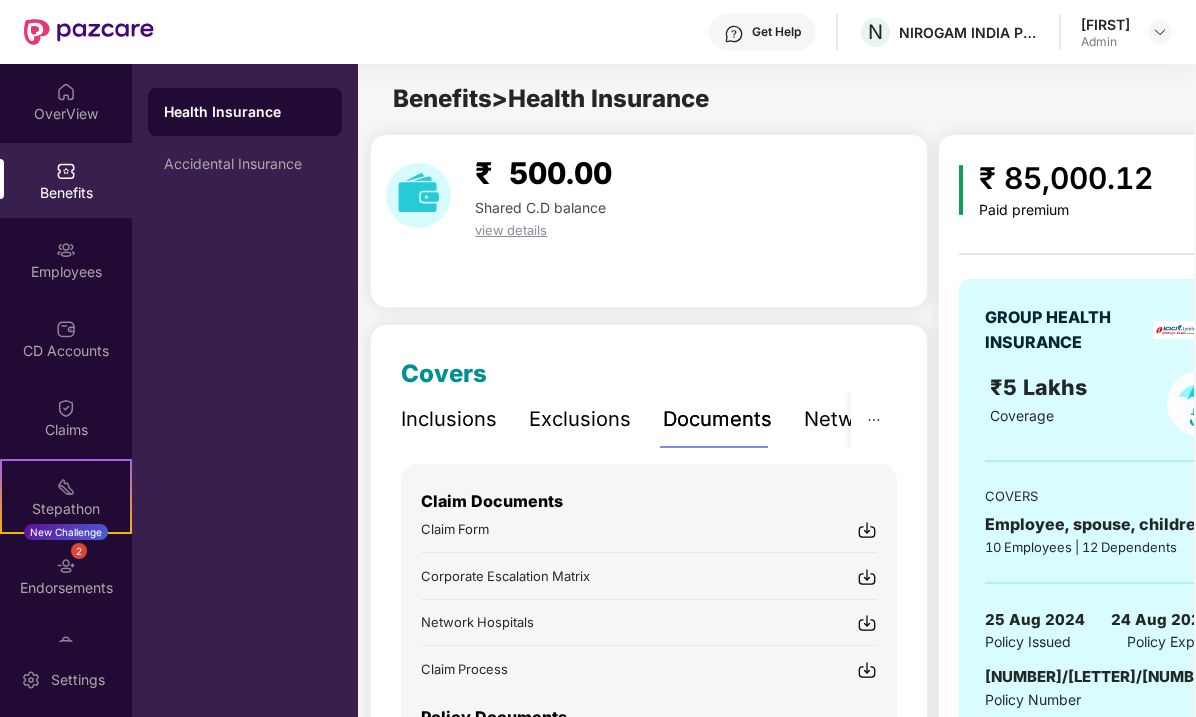 scroll, scrollTop: 170, scrollLeft: 0, axis: vertical 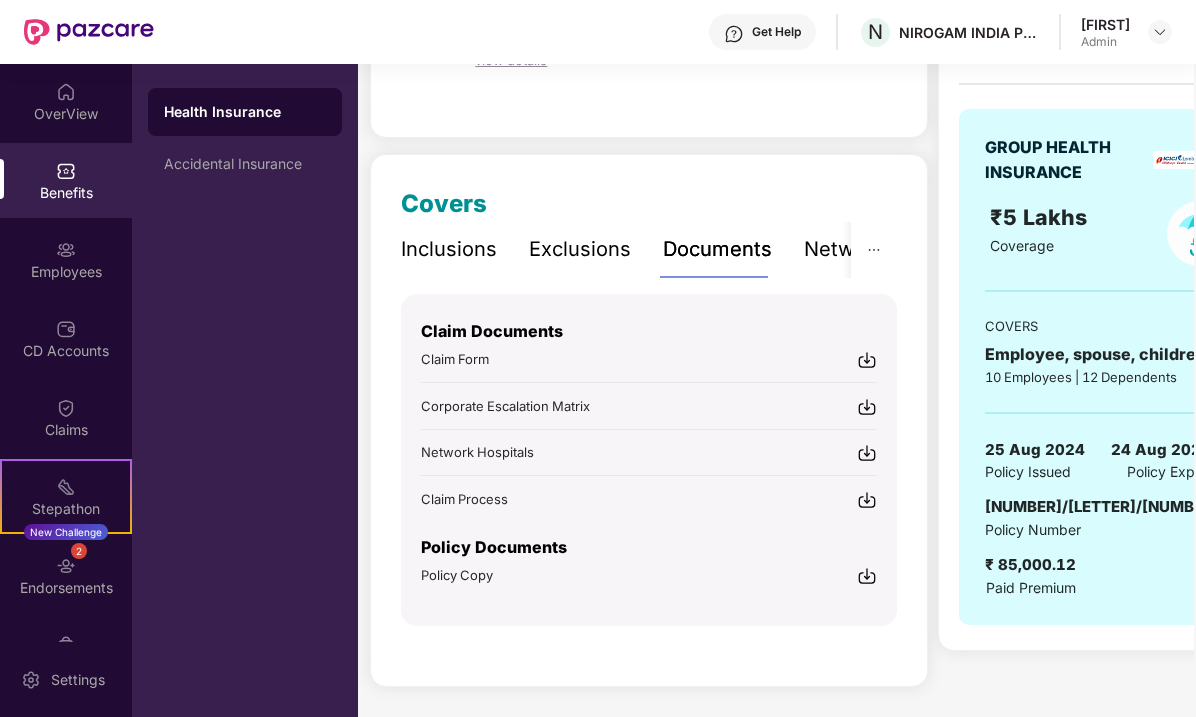 click at bounding box center (867, 576) 